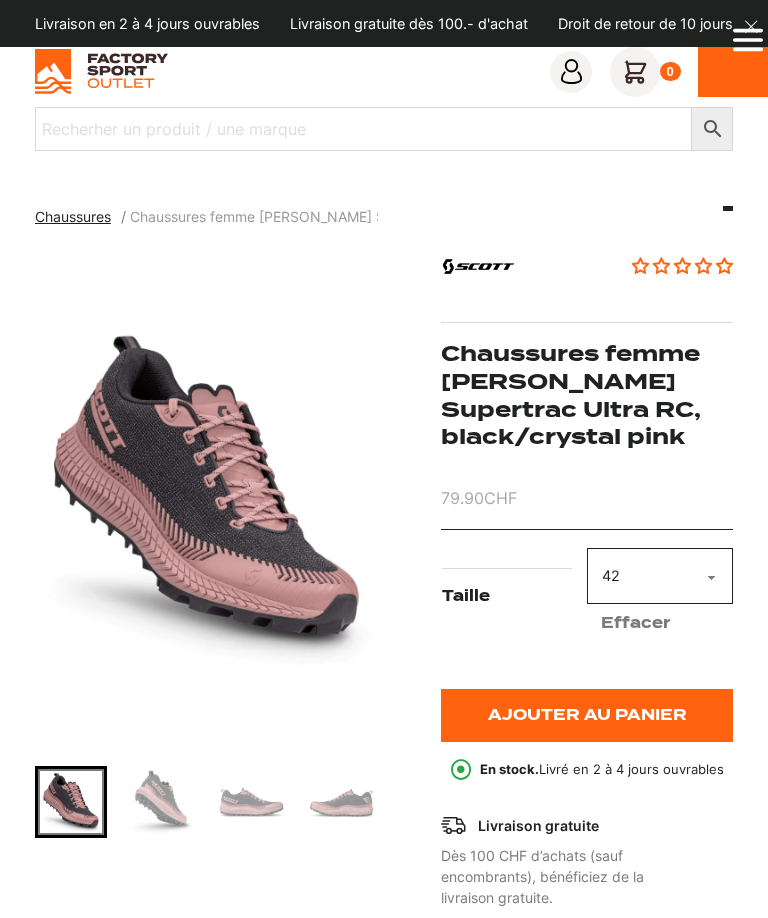 select on "42" 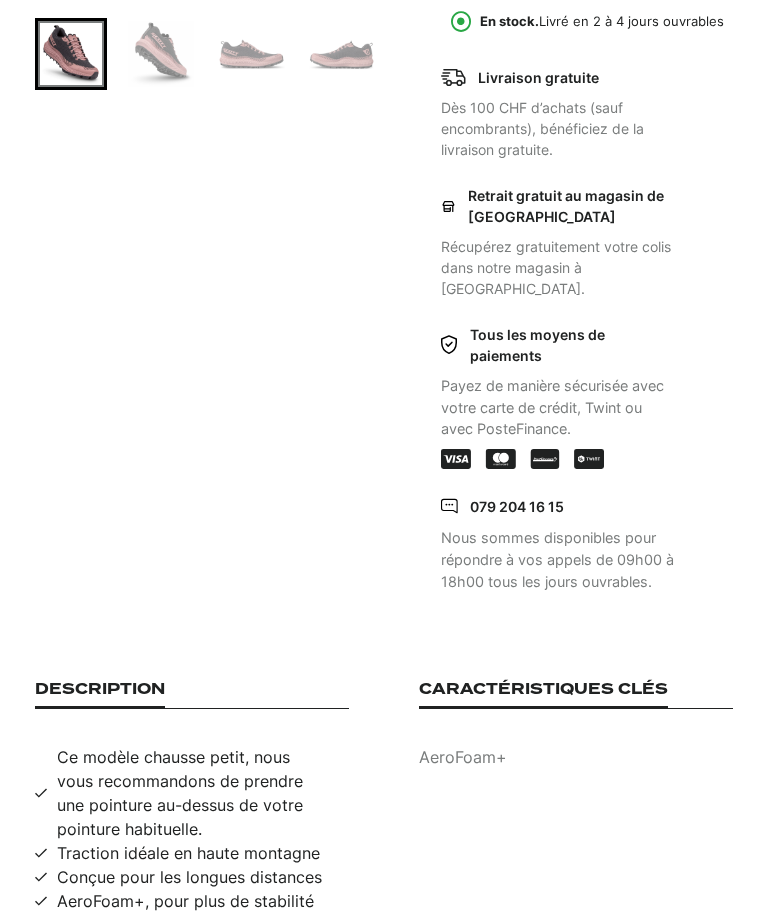 scroll, scrollTop: 332, scrollLeft: 0, axis: vertical 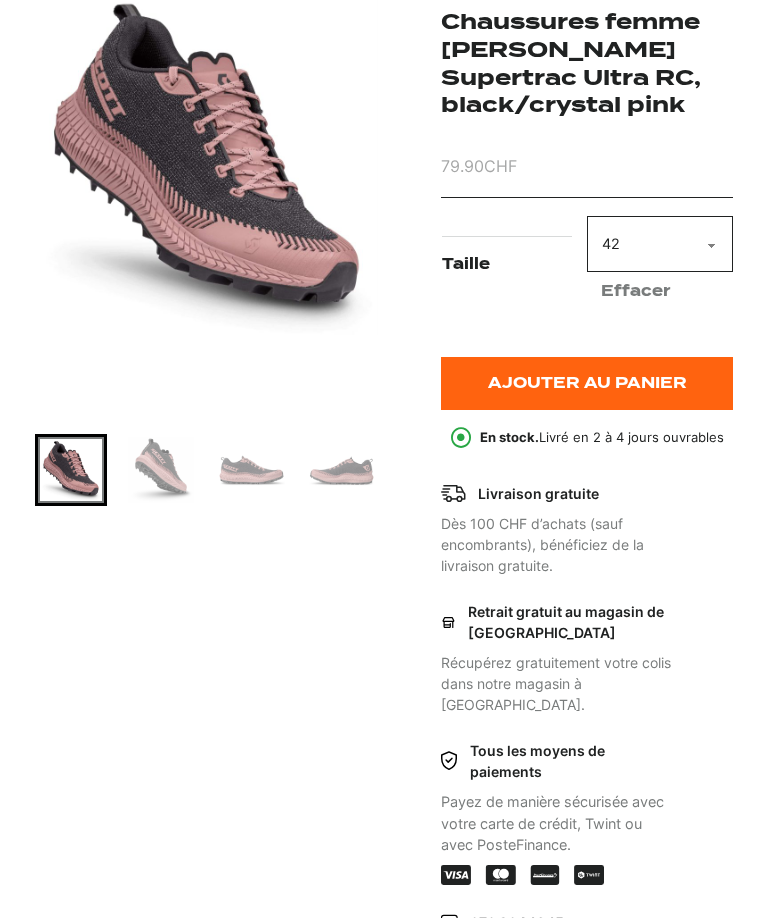 click at bounding box center [161, 470] 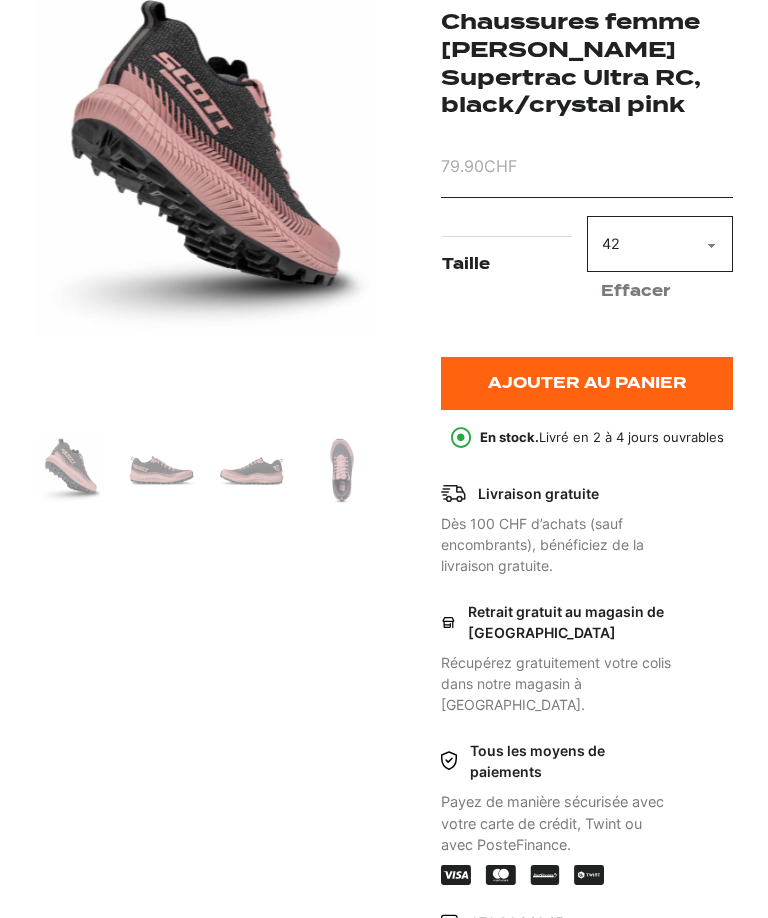 scroll, scrollTop: 296, scrollLeft: 0, axis: vertical 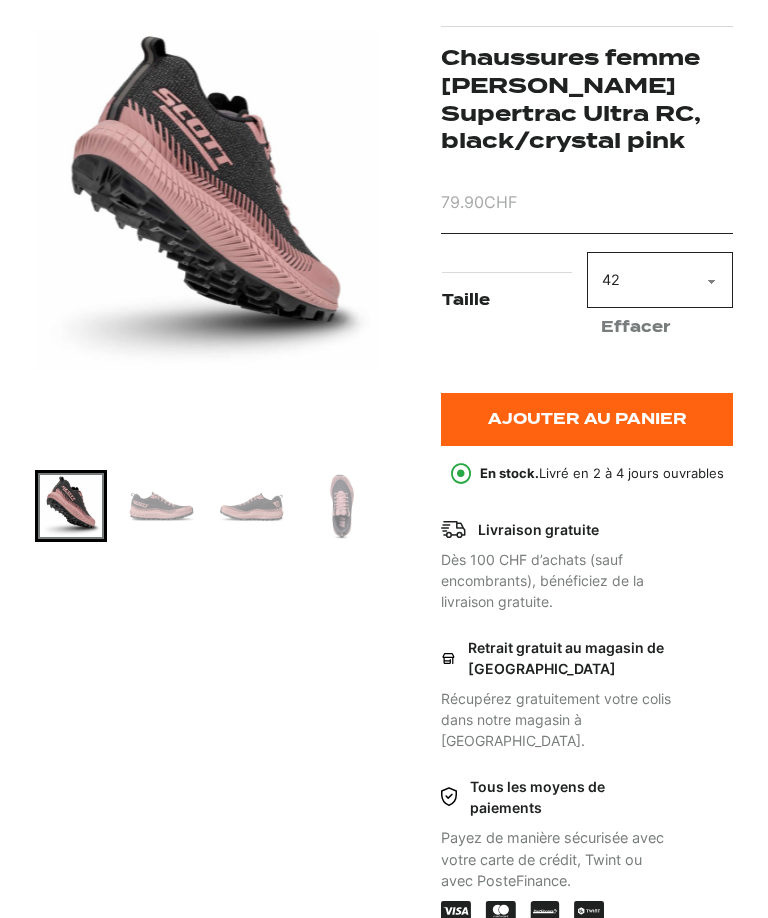 click at bounding box center [161, 506] 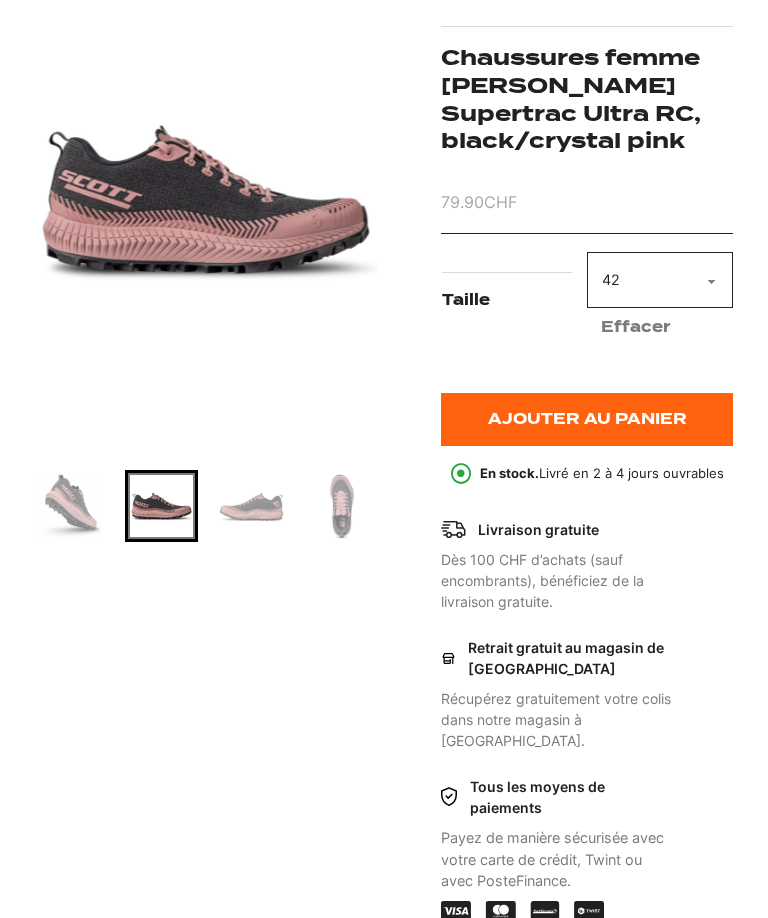 click at bounding box center (251, 506) 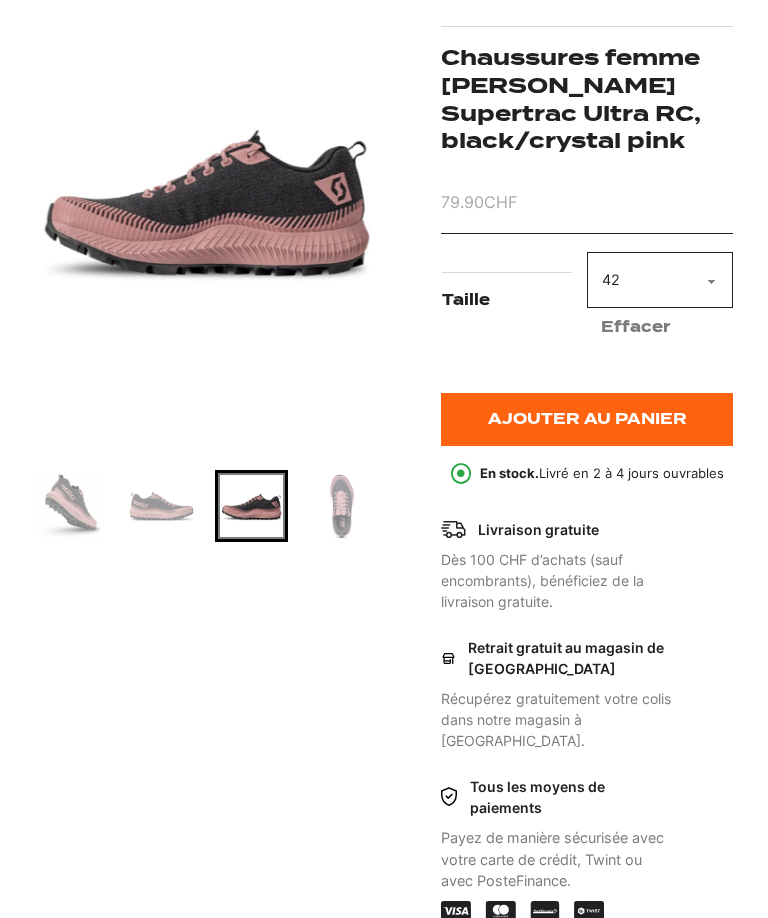 click at bounding box center (341, 506) 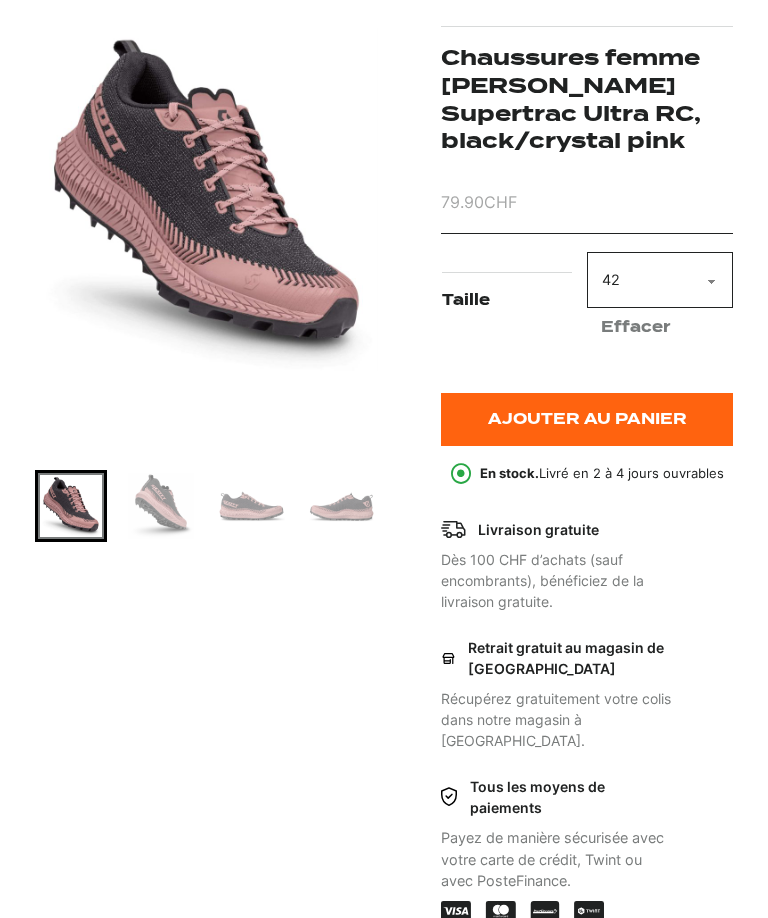 click at bounding box center (341, 506) 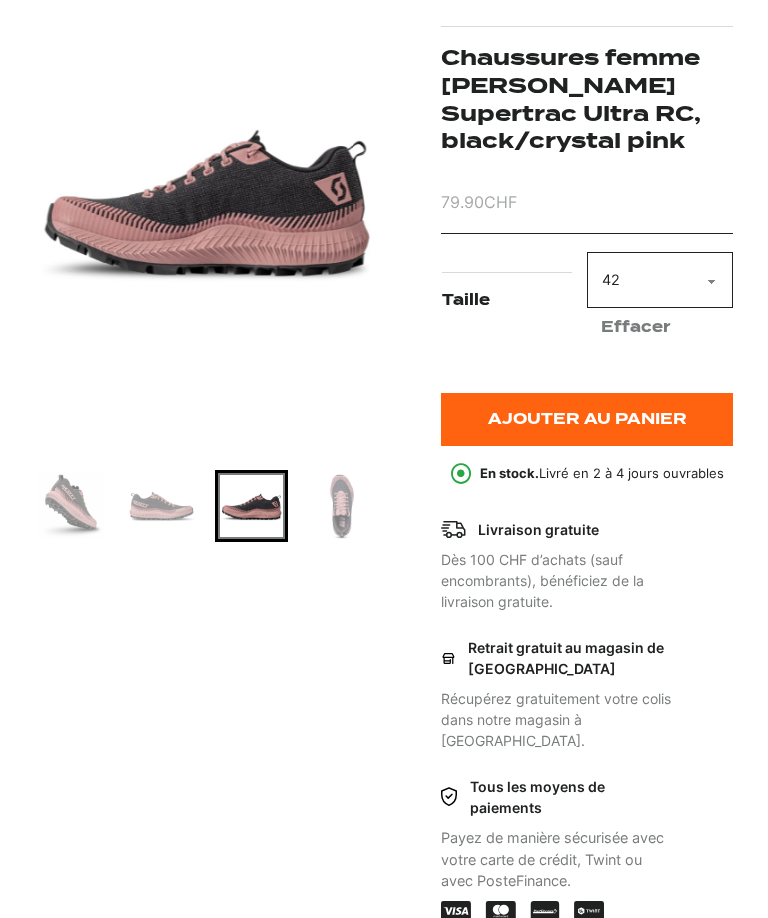 click at bounding box center [341, 506] 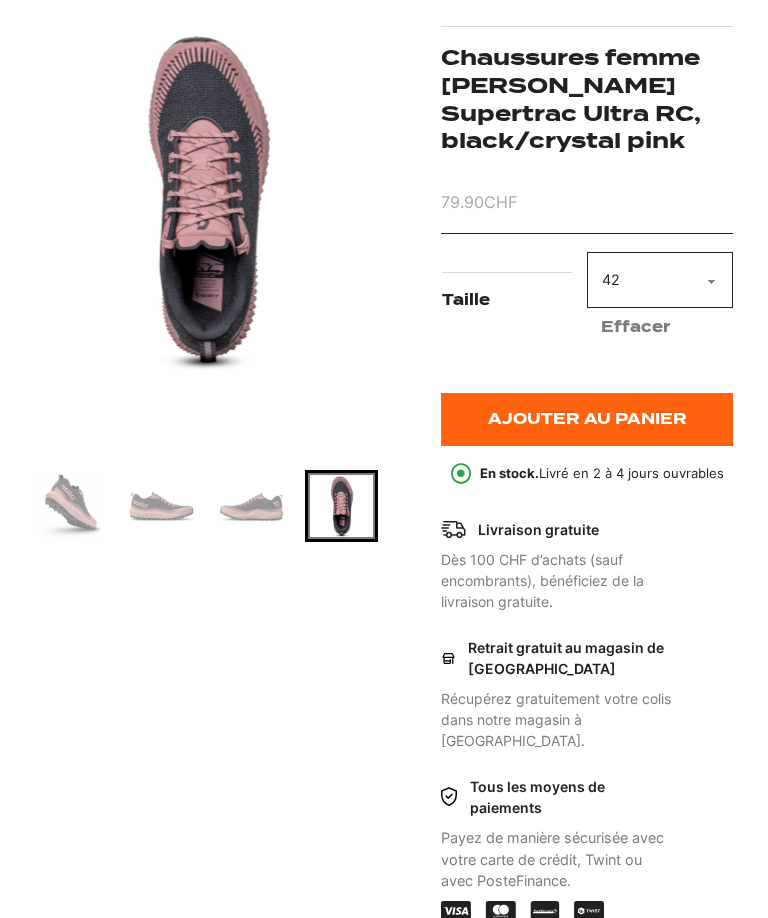 click at bounding box center [206, 200] 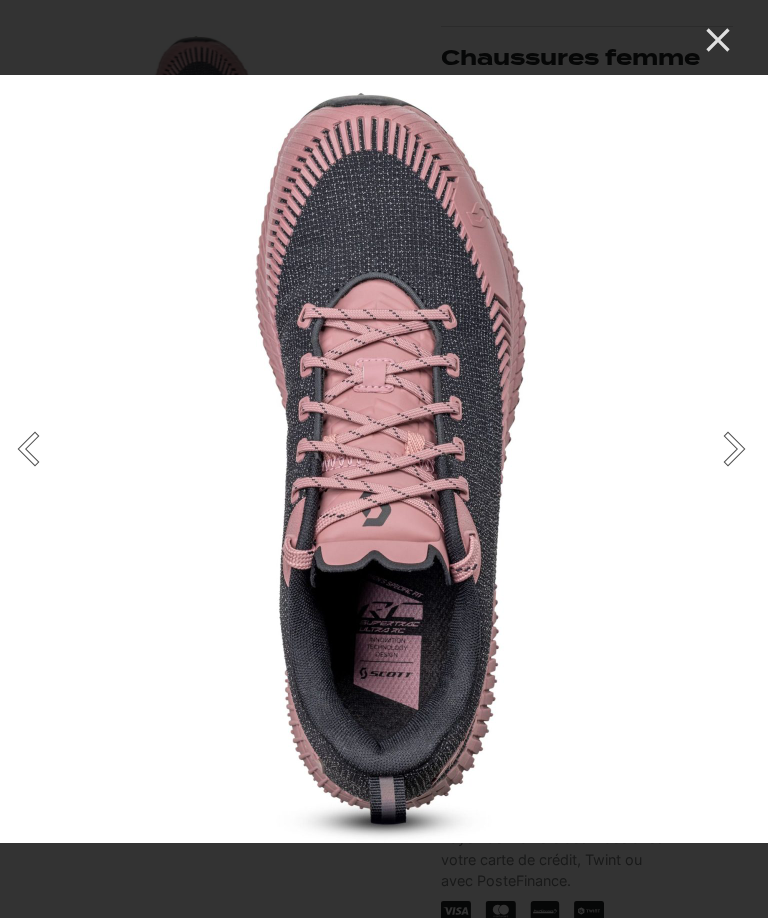 click at bounding box center [384, 459] 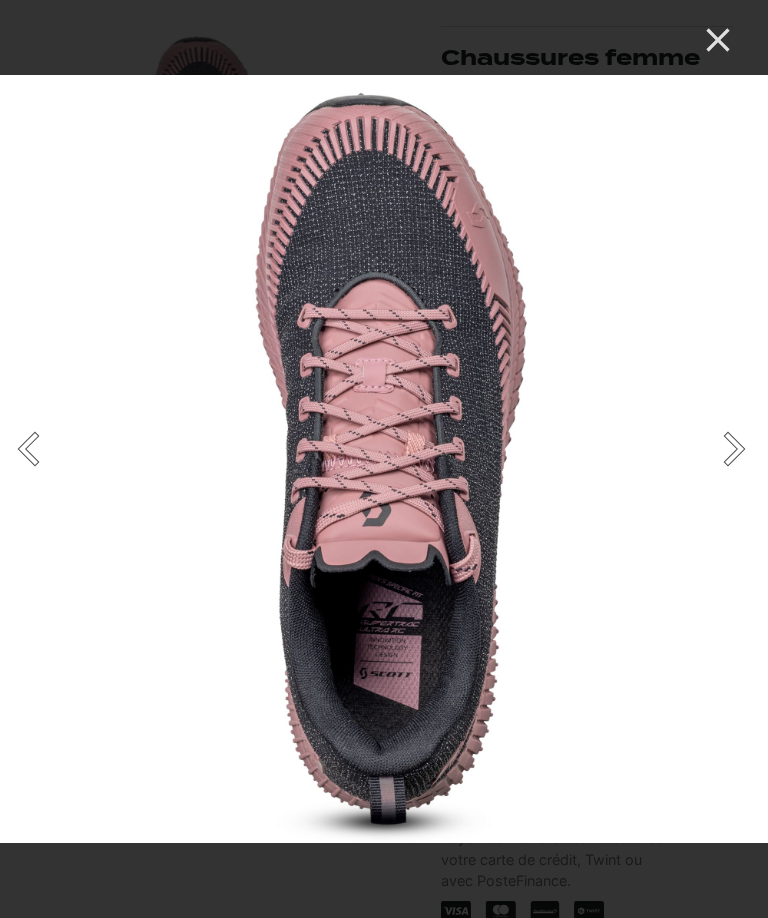 click 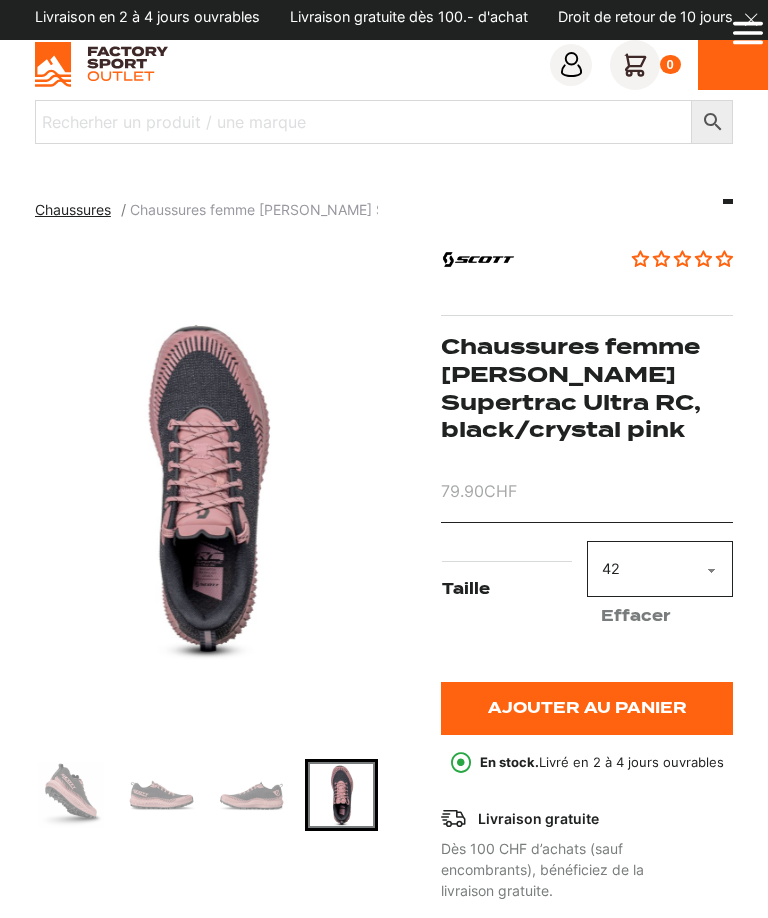 scroll, scrollTop: 0, scrollLeft: 0, axis: both 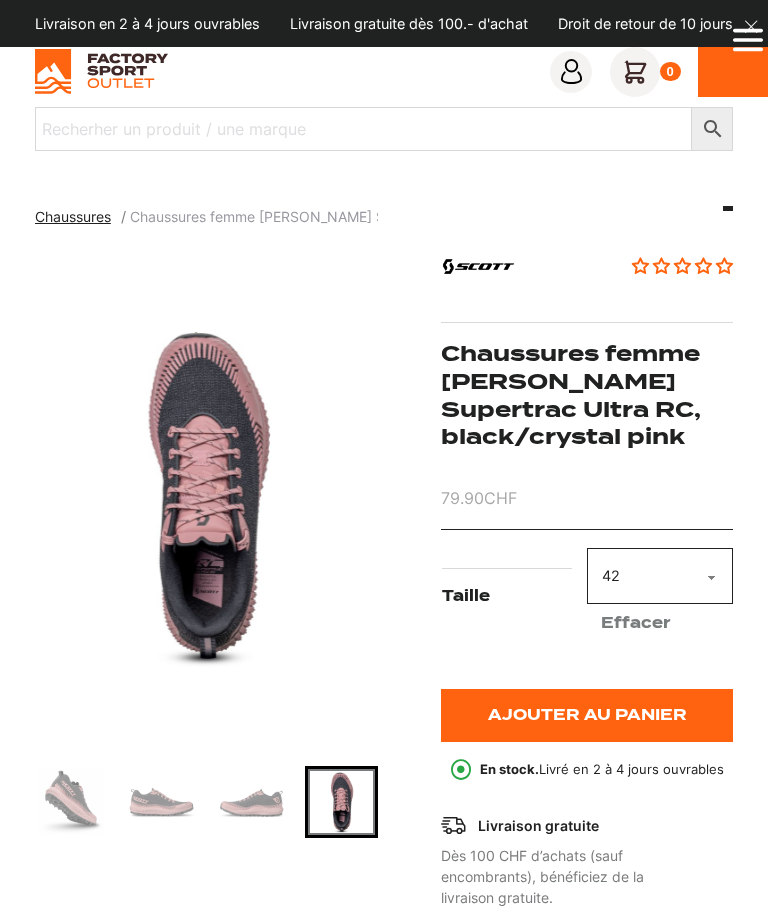 click on "Chaussures" at bounding box center (73, 216) 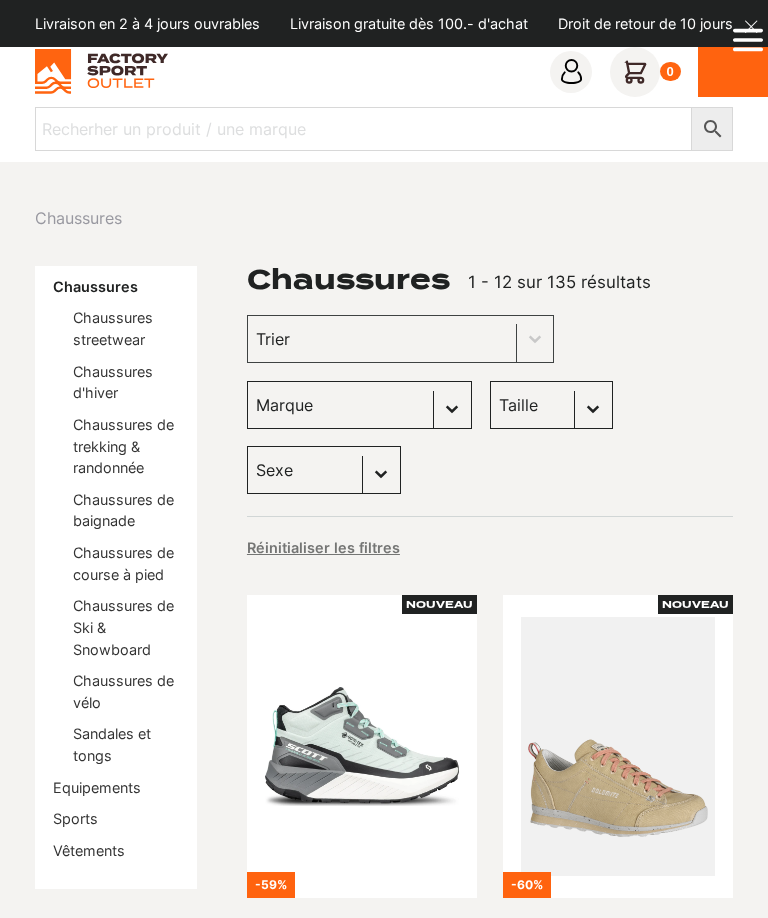 scroll, scrollTop: 0, scrollLeft: 0, axis: both 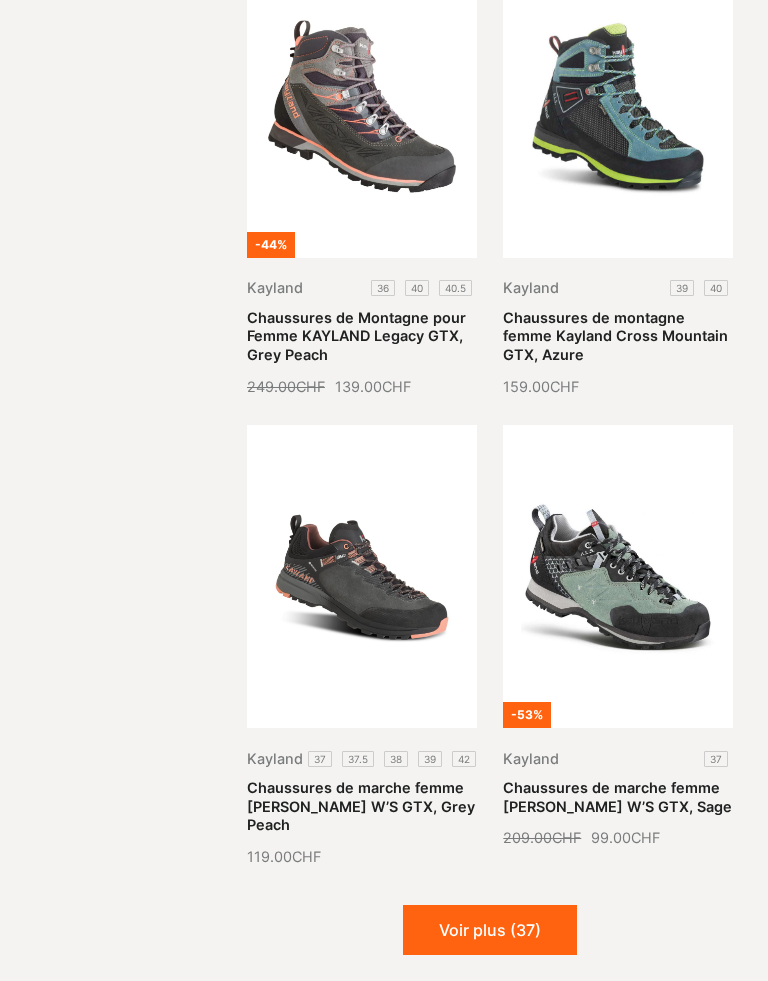 click on "Voir plus (37)" at bounding box center [490, 931] 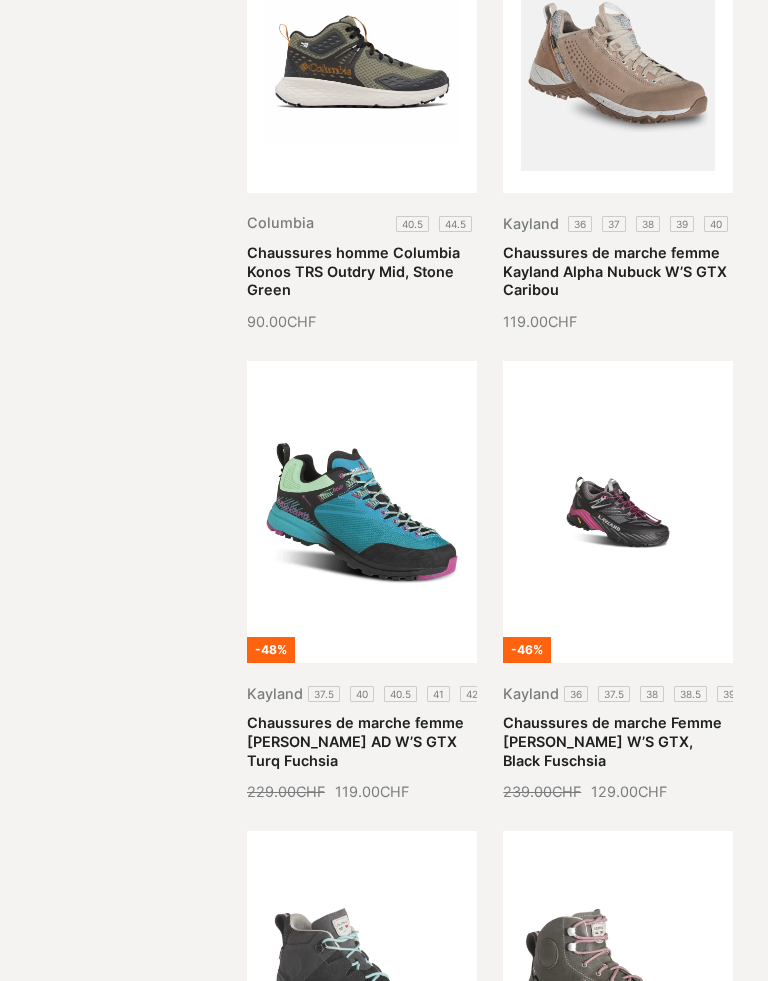 scroll, scrollTop: 4017, scrollLeft: 0, axis: vertical 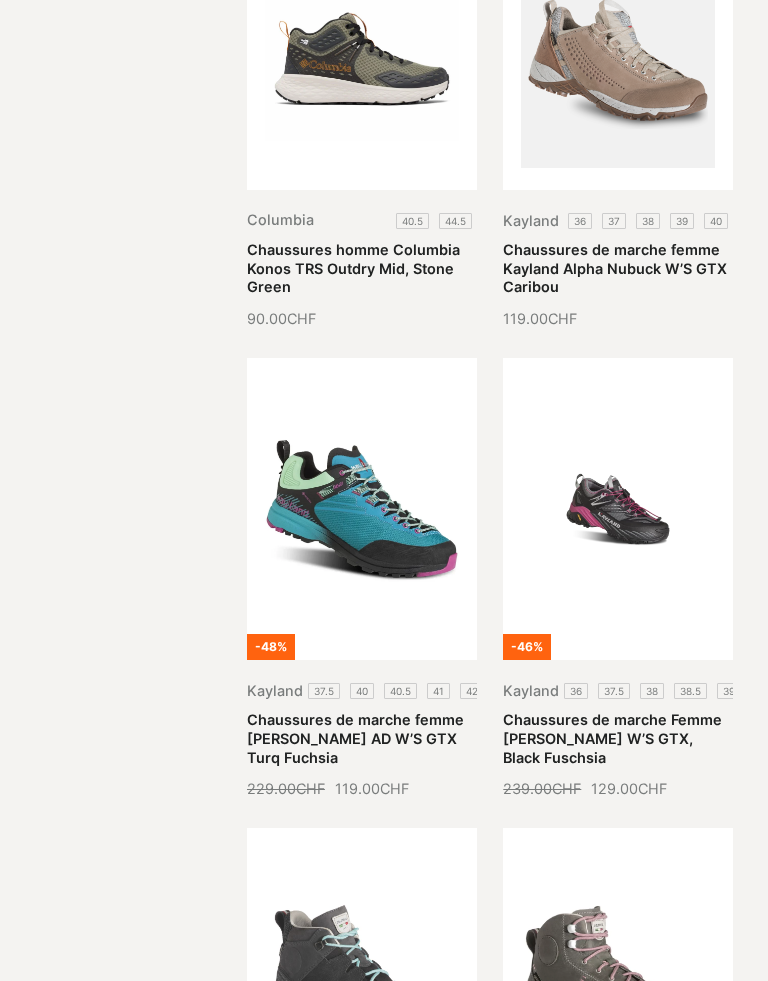 click on "Chaussures de marche femme Kayland Grimpeur AD W’S GTX Turq Fuchsia" at bounding box center [355, 738] 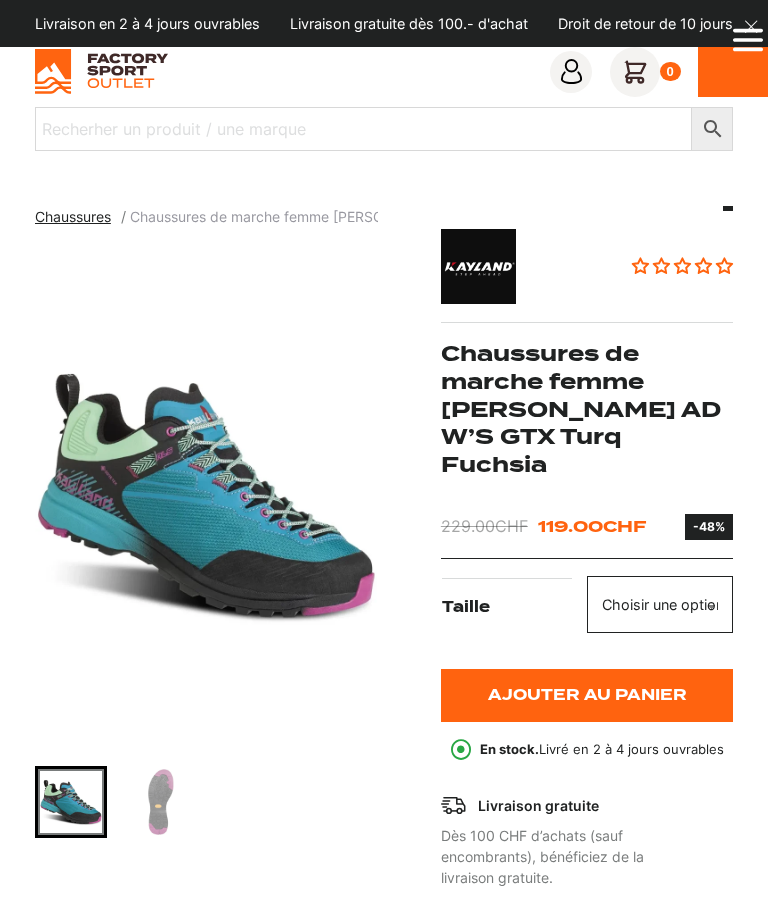 click at bounding box center (161, 802) 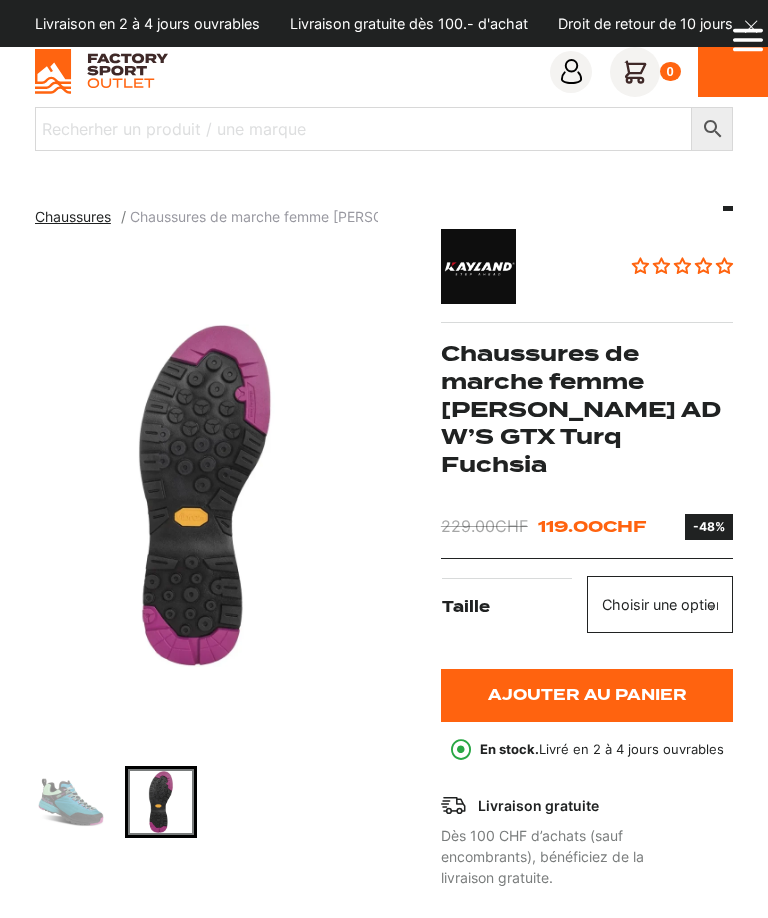 scroll, scrollTop: 0, scrollLeft: 0, axis: both 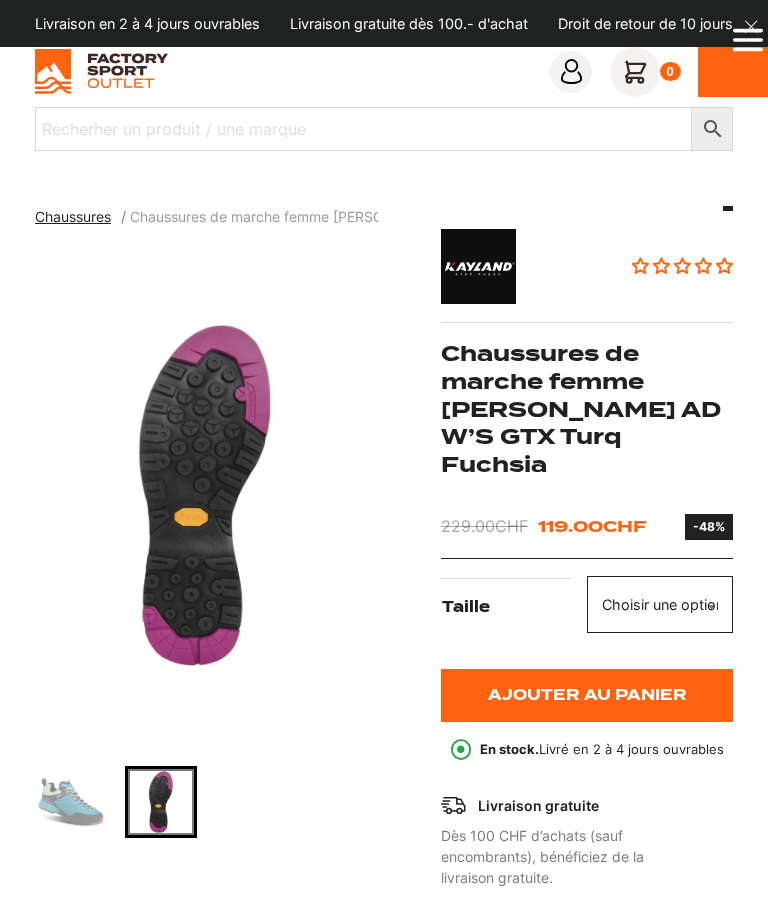 click at bounding box center (71, 802) 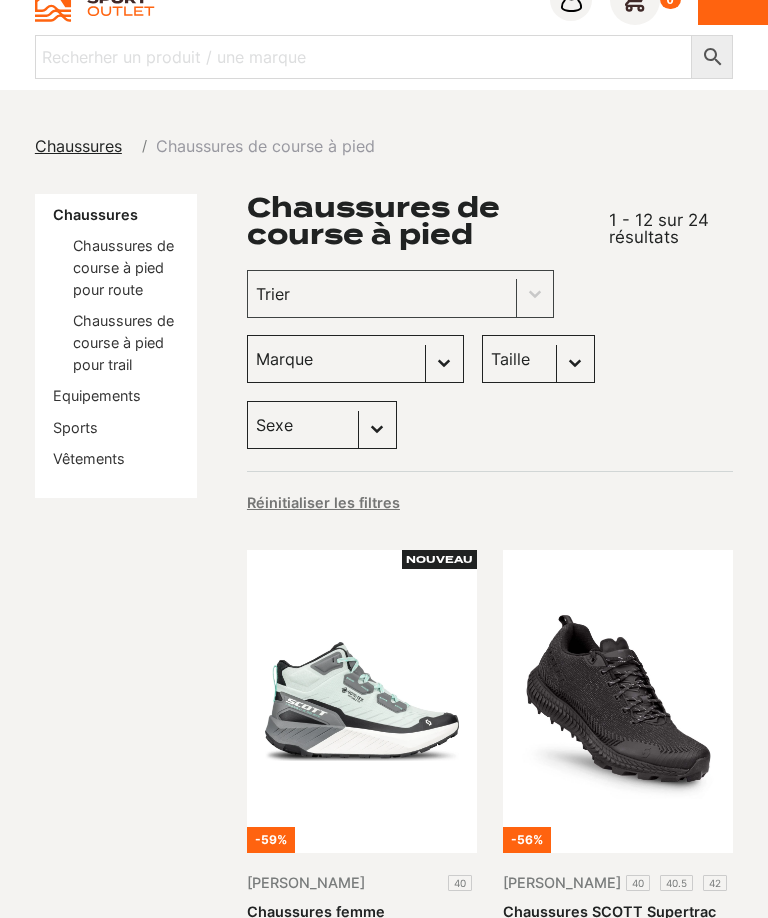 scroll, scrollTop: 0, scrollLeft: 0, axis: both 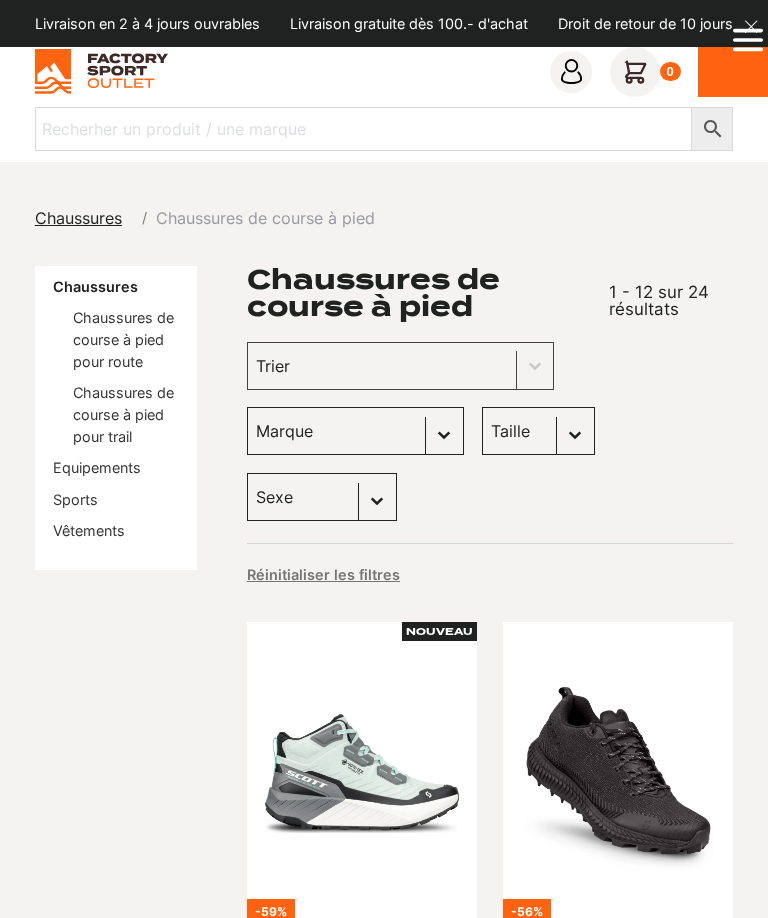 click at bounding box center [535, 366] 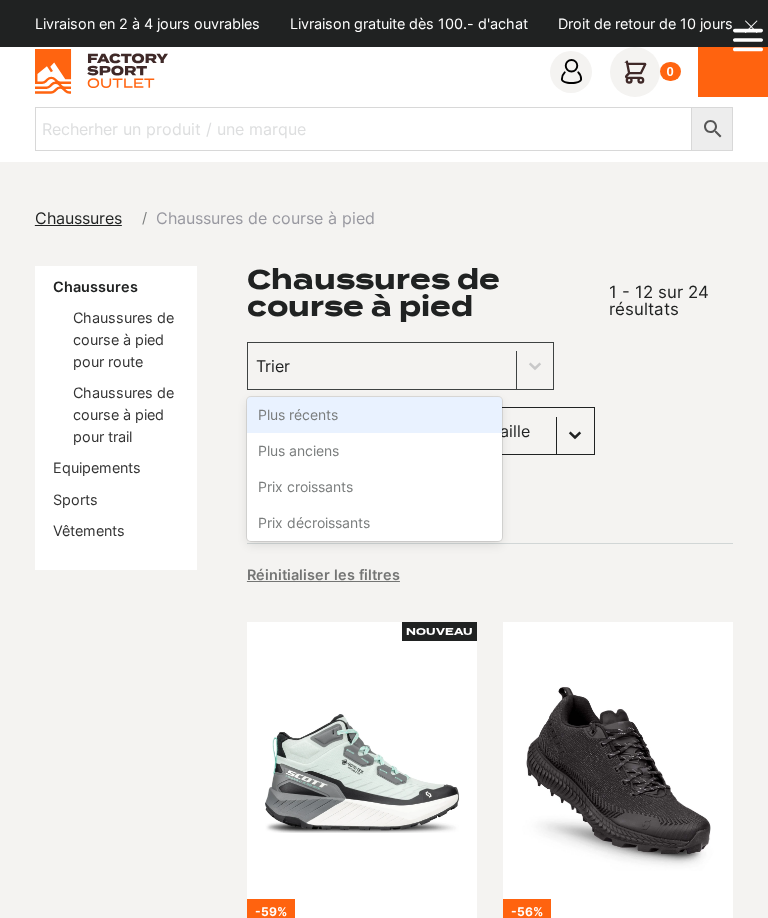 click at bounding box center [535, 366] 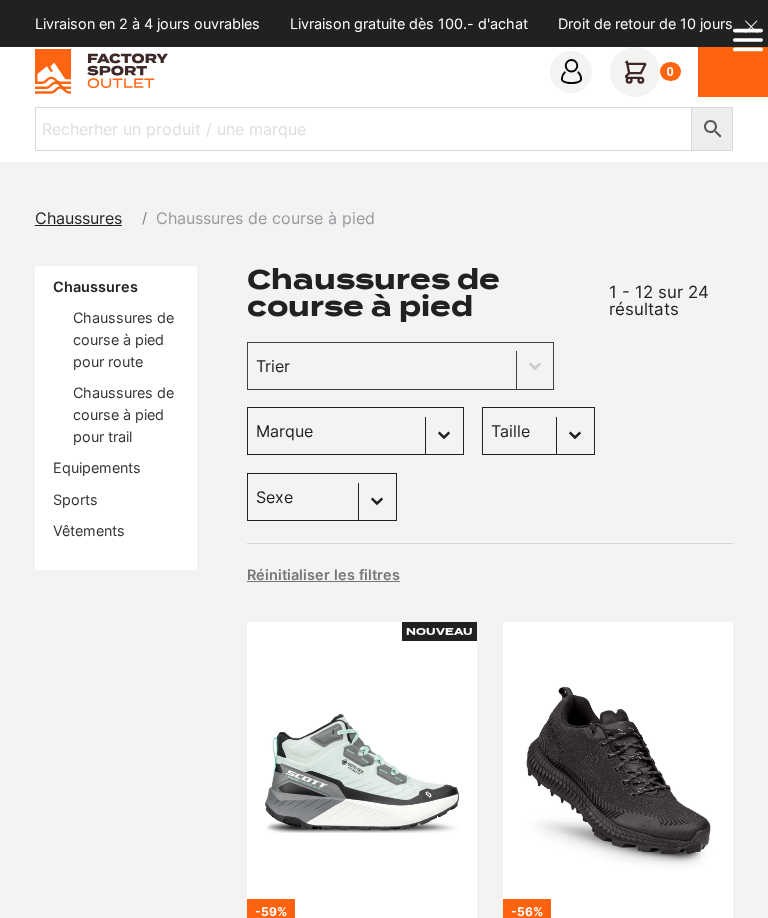 click on "Taille 40.5 (2) 47 (2) 36 (1) 36.5 (1) 37.5 (1) 38 (1) 38.5 (1) 39 (1) 40 (1) 41 (1) 43 (1) 46 (1)" at bounding box center (538, 431) 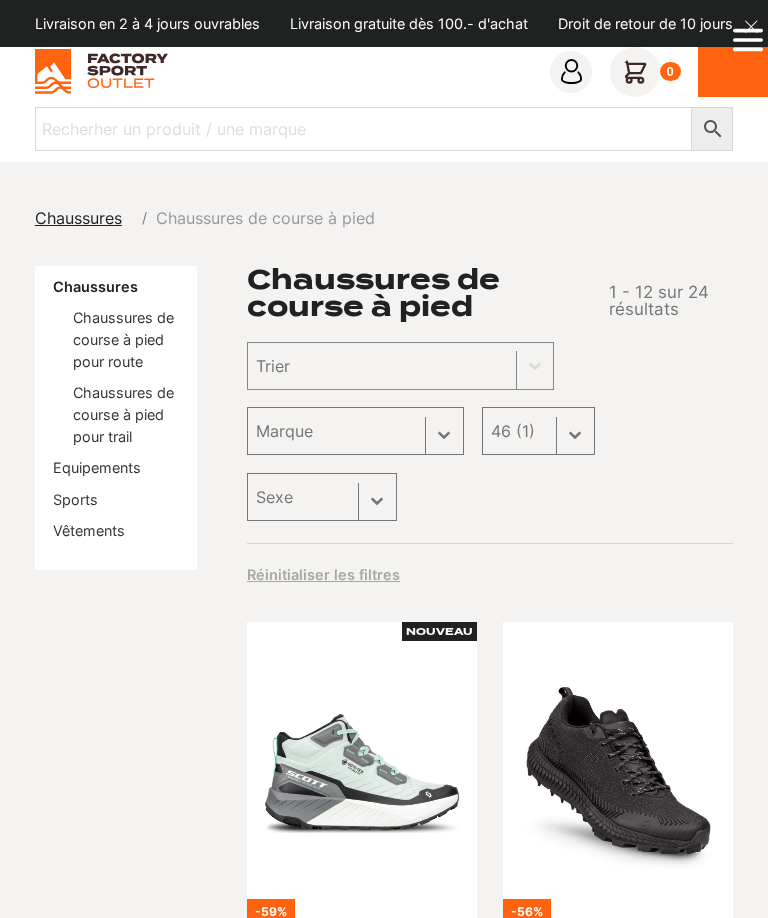 click on "Taille
Sélectionnez le contenu Taille 40.5 (2) 47 (2) 36 (1) 36.5 (1) 37.5 (1) 38 (1) 38.5 (1) 39 (1) 40 (1) 41 (1) 43 (1) 46 (1)" at bounding box center (538, 431) 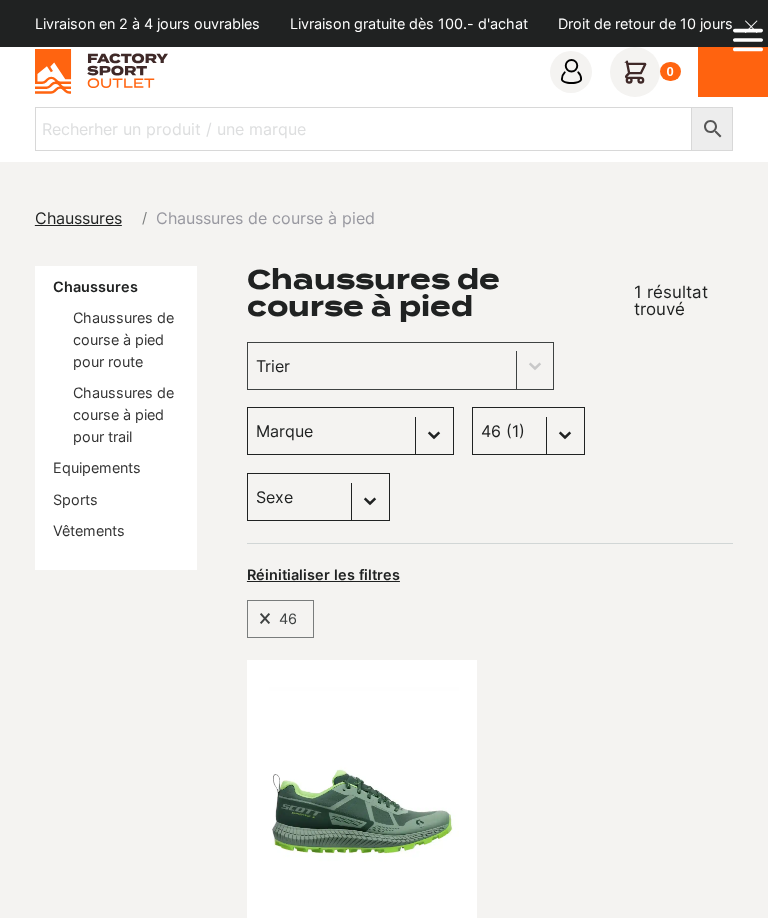 click on "46" at bounding box center (280, 619) 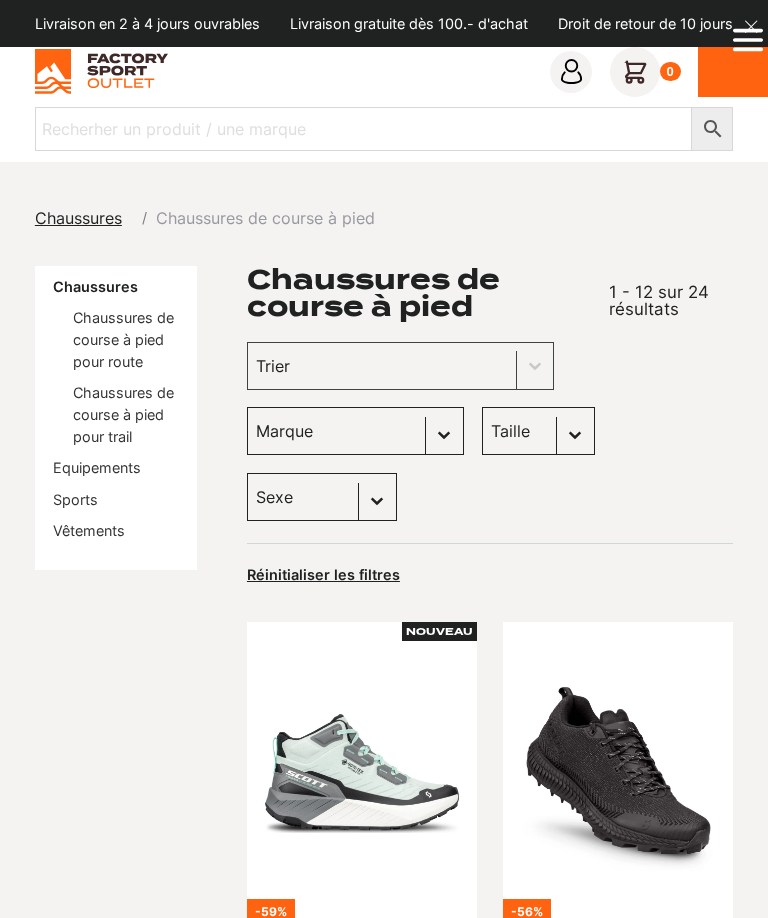 select 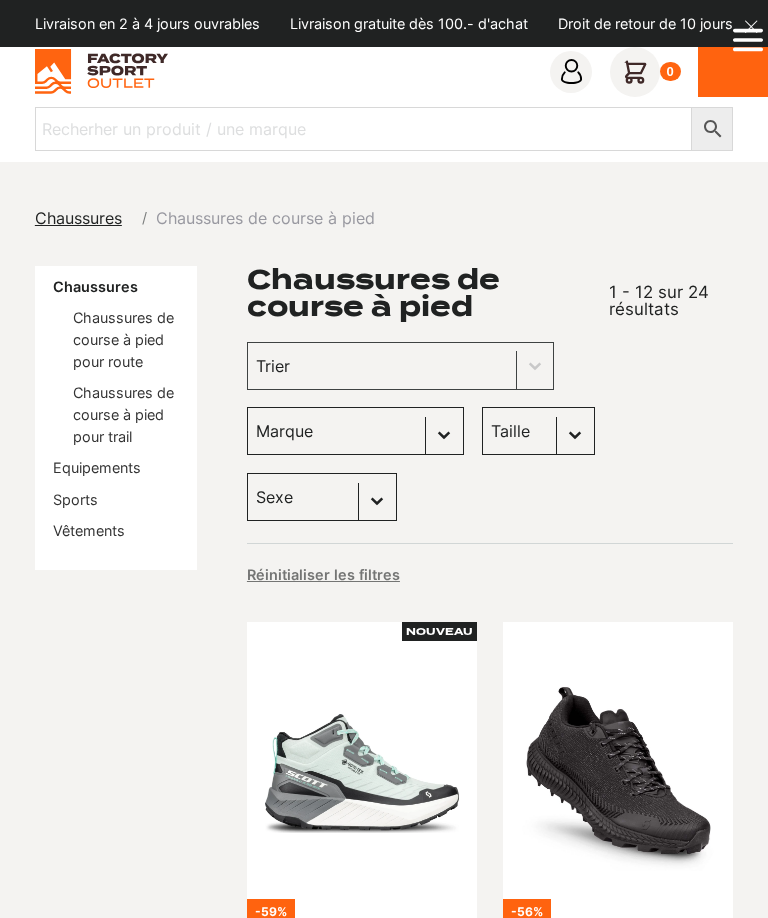 click on "Taille 40.5 (2) 47 (2) 36 (1) 36.5 (1) 37.5 (1) 38 (1) 38.5 (1) 39 (1) 40 (1) 41 (1) 43 (1) 46 (1)" at bounding box center [538, 431] 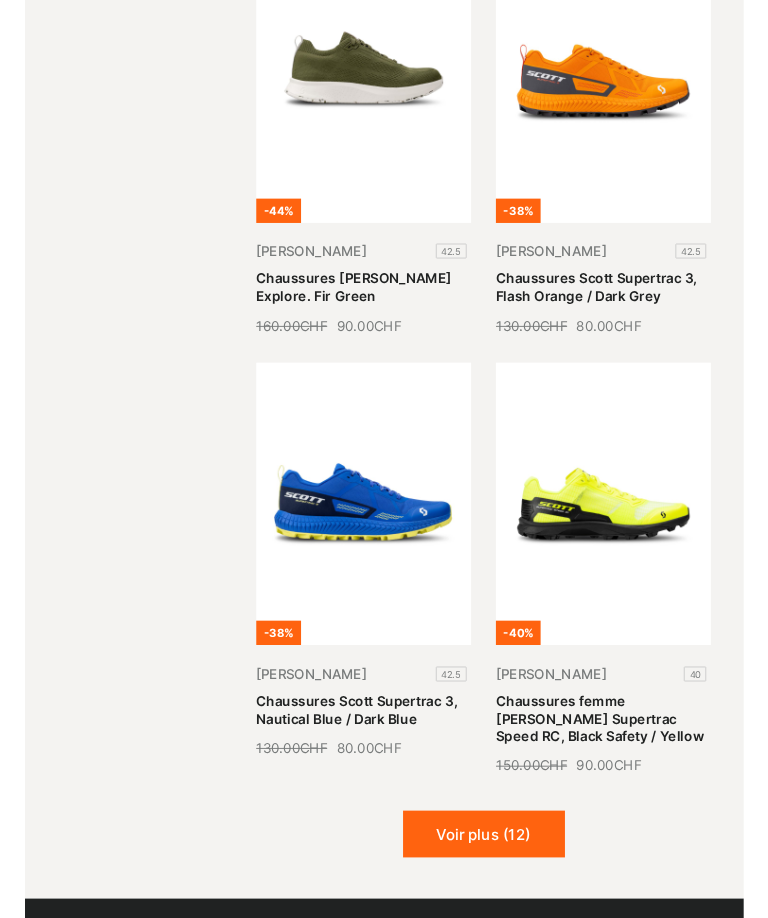 scroll, scrollTop: 2354, scrollLeft: 0, axis: vertical 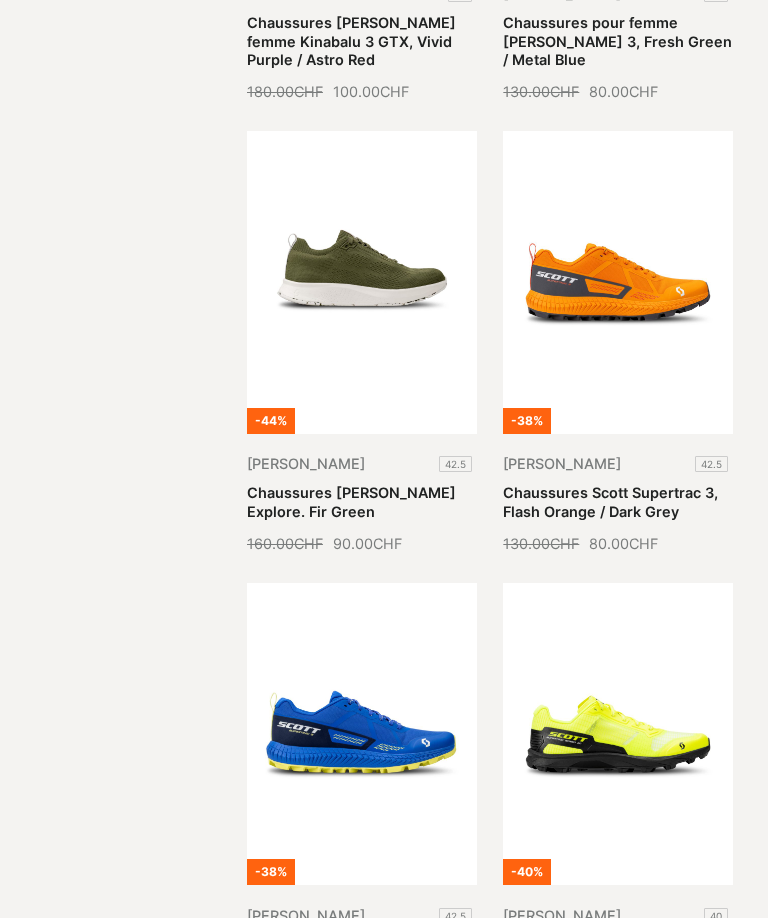 click on "Chaussures Scott Supertrac 3, Nautical Blue / Dark Blue" at bounding box center [354, 954] 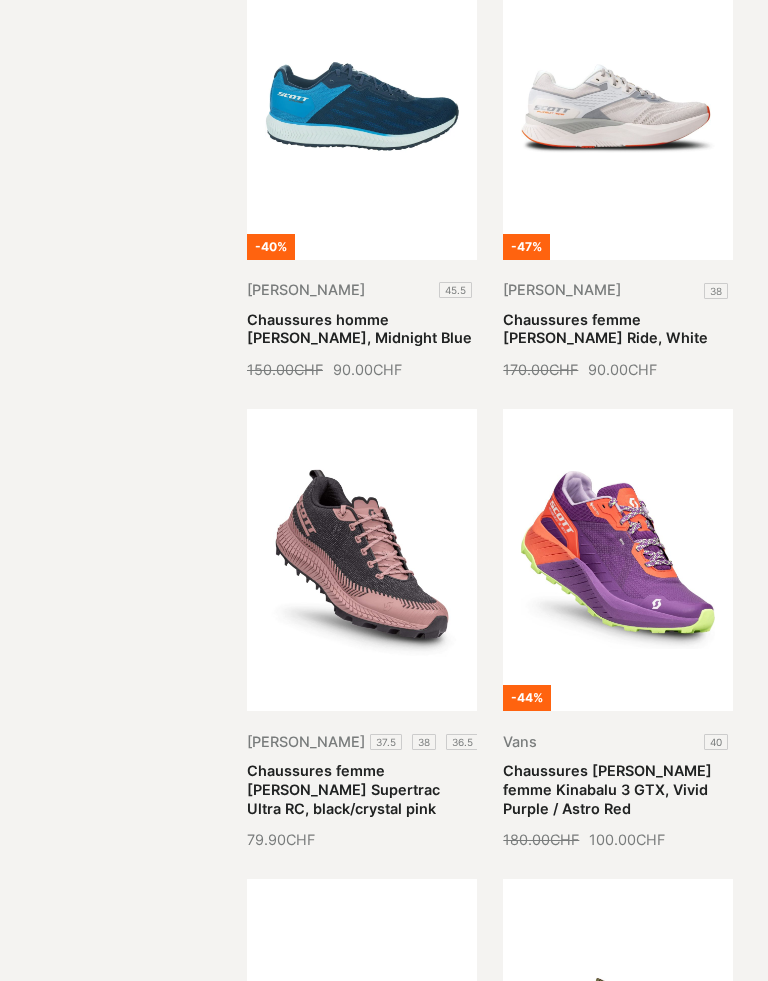 scroll, scrollTop: 1587, scrollLeft: 0, axis: vertical 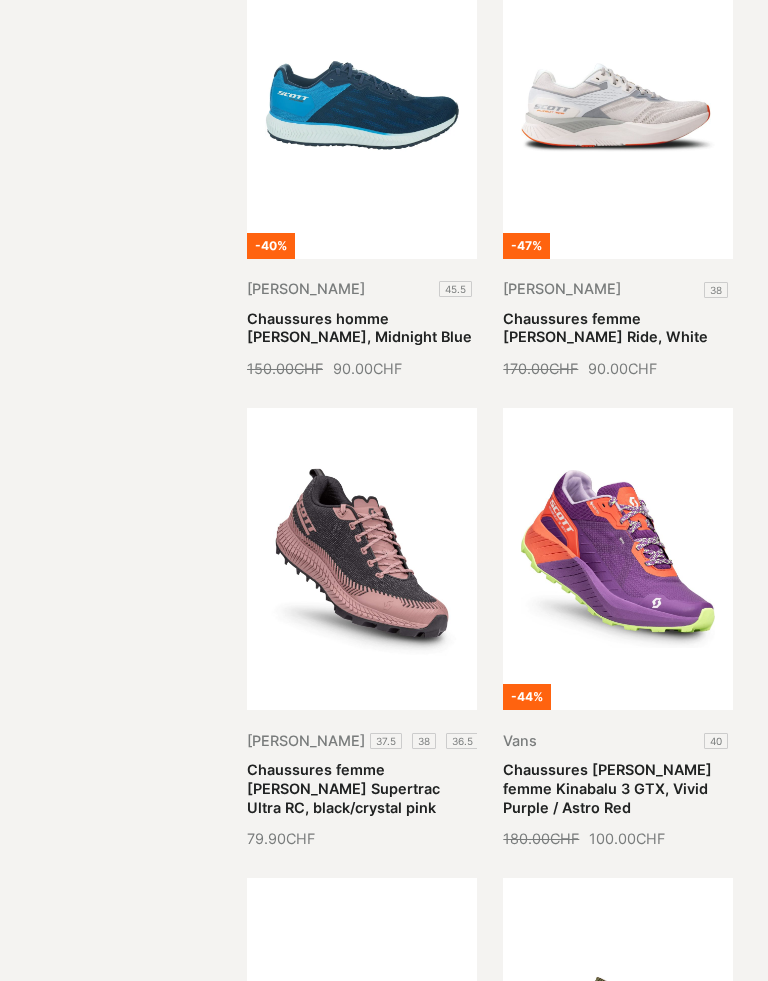 click on "Chaussures SCOTT Supertrac Ultra RC, Black/Yellow" at bounding box center [609, -123] 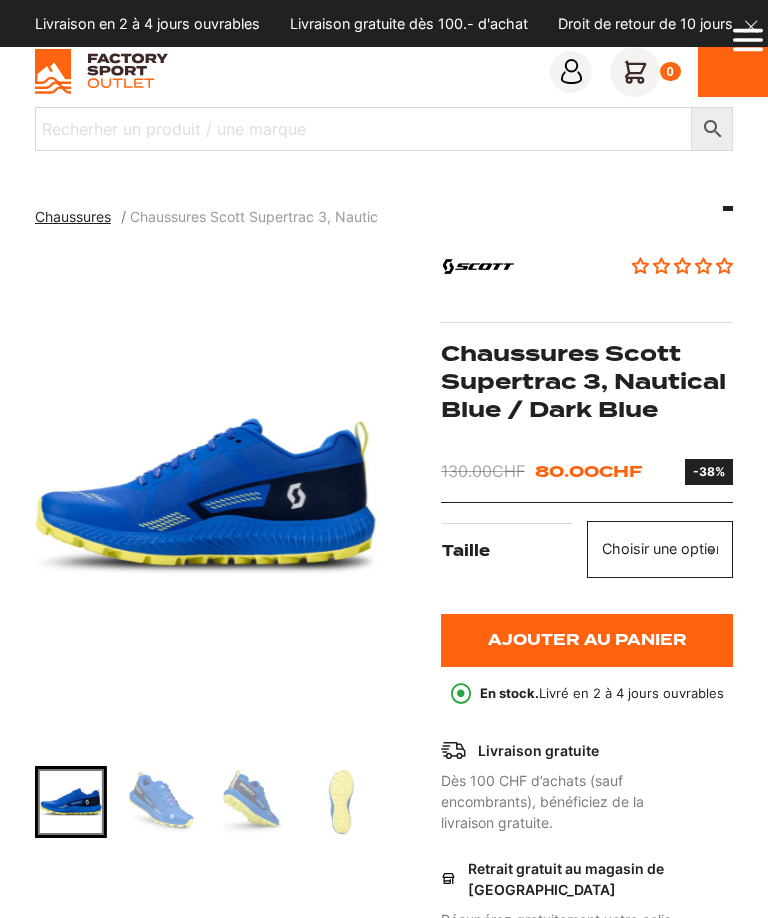 scroll, scrollTop: 0, scrollLeft: 0, axis: both 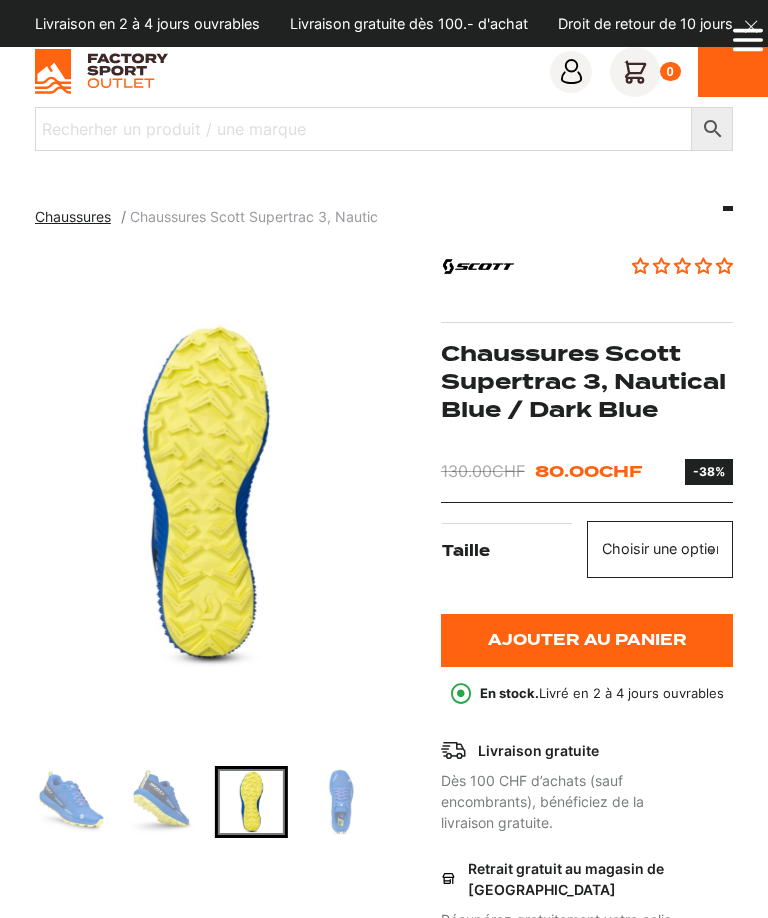 click at bounding box center [341, 802] 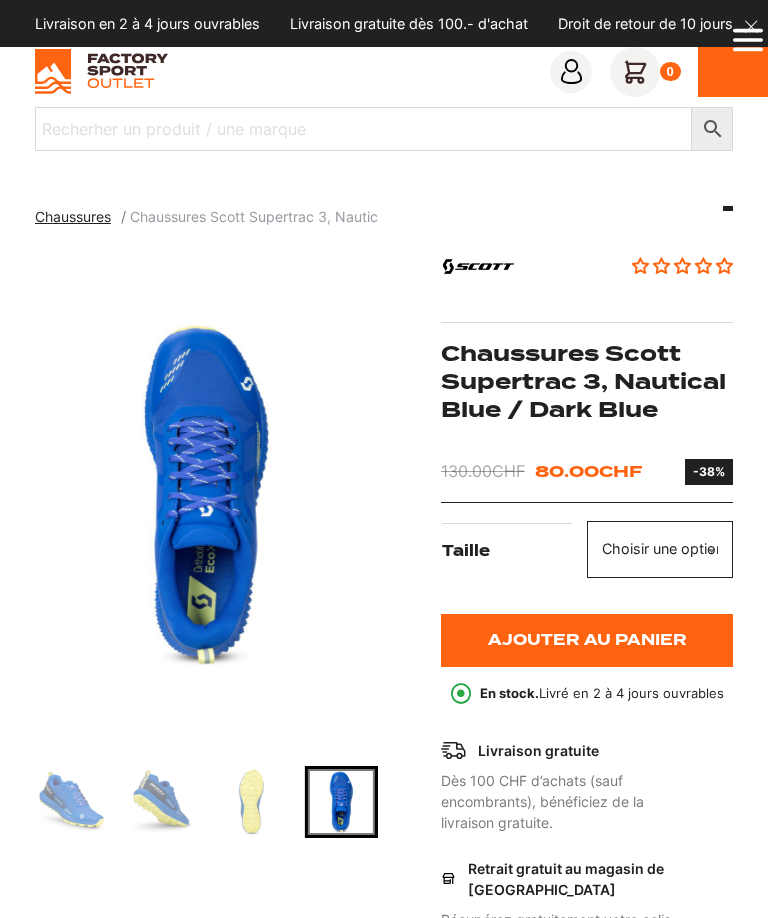 click at bounding box center [206, 496] 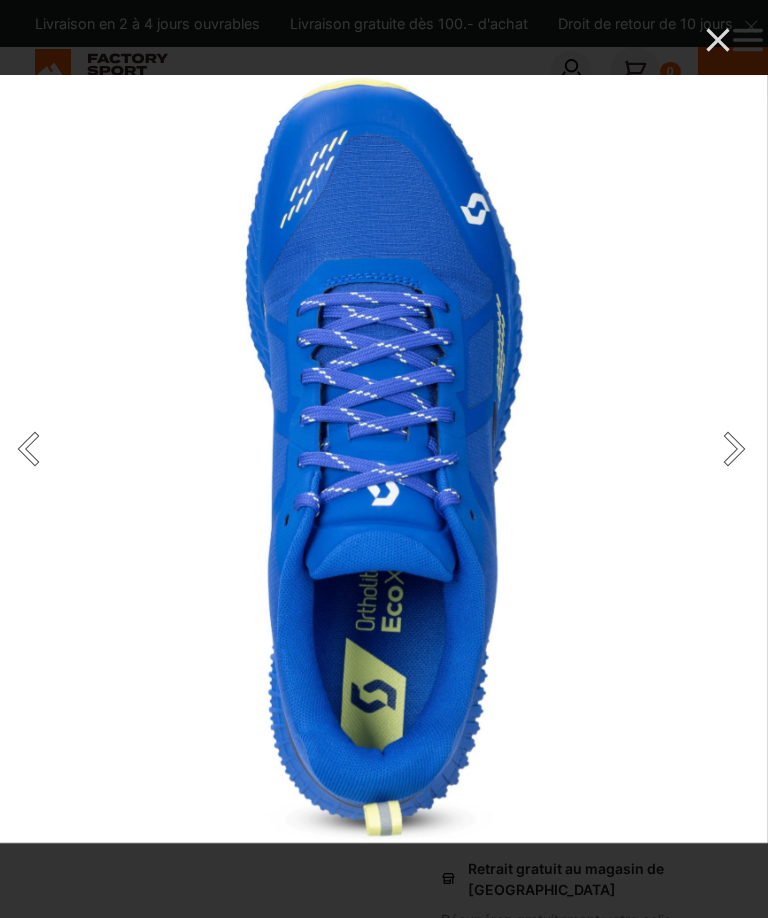 click 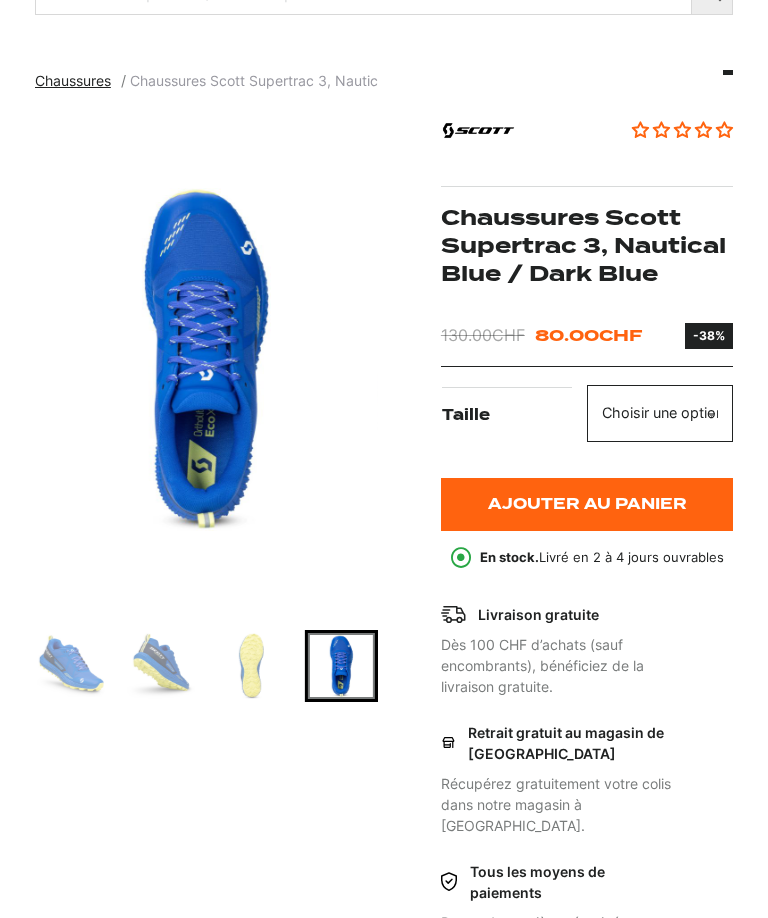 scroll, scrollTop: 0, scrollLeft: 0, axis: both 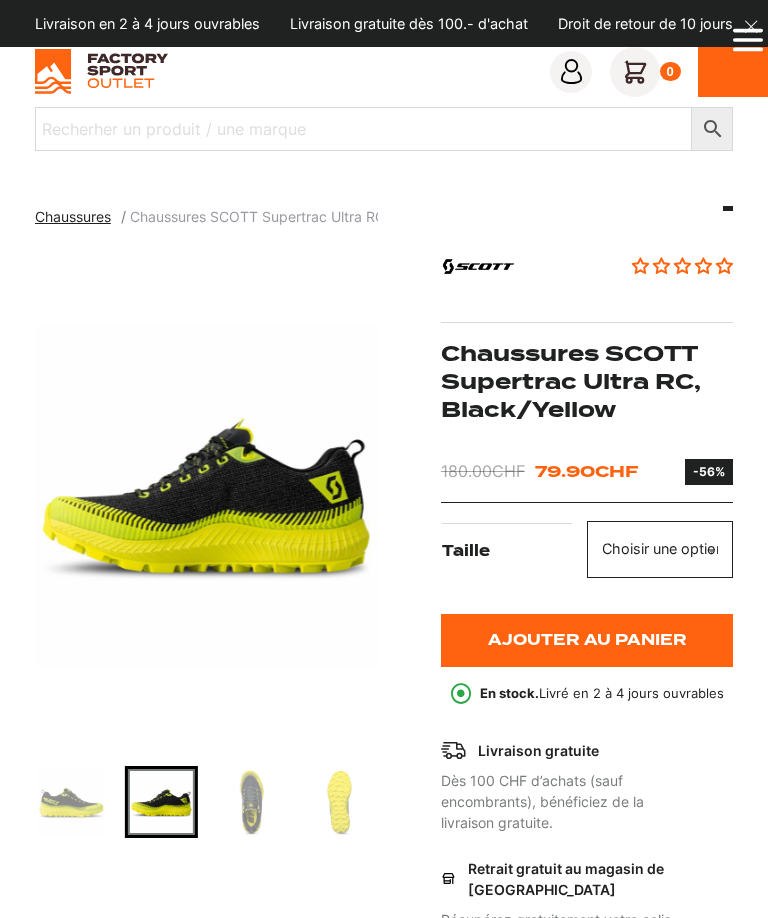 click at bounding box center [341, 802] 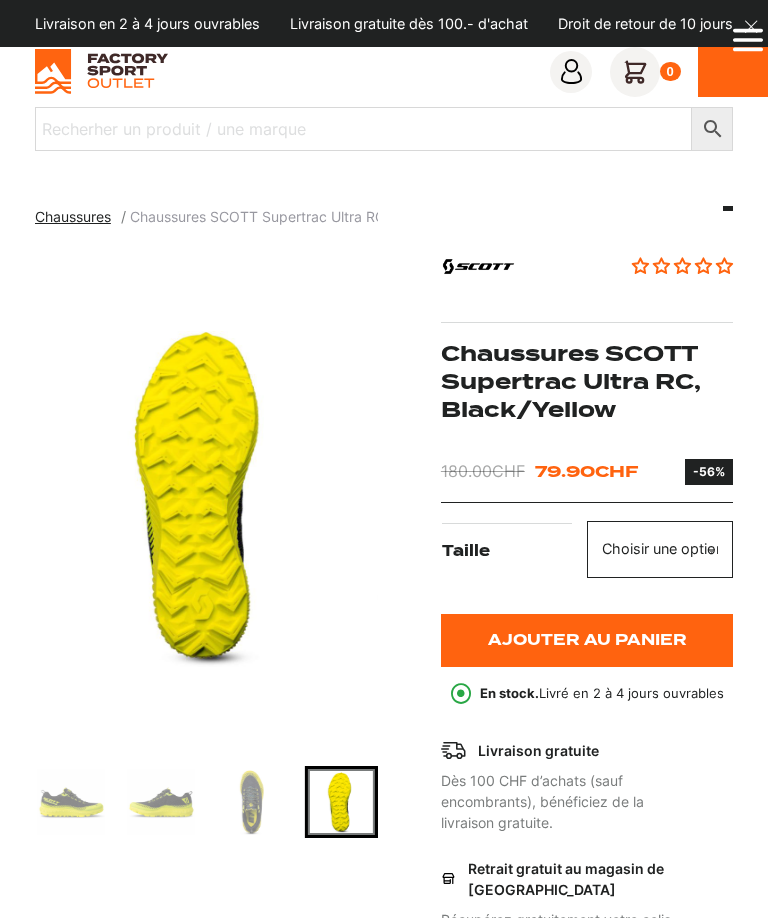 click at bounding box center [251, 802] 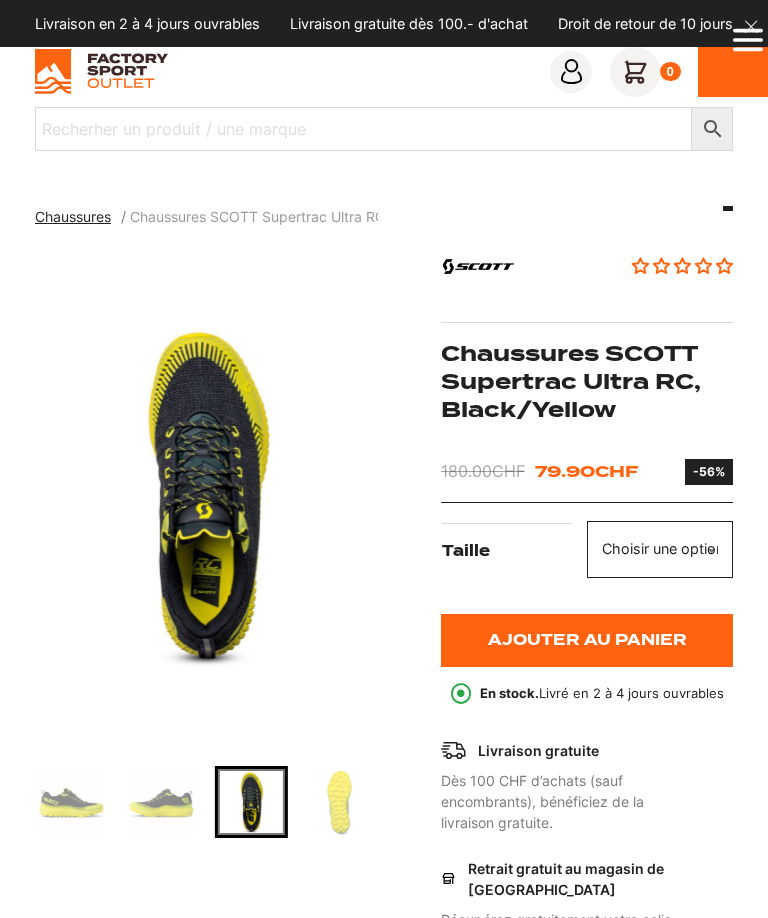 click at bounding box center [206, 496] 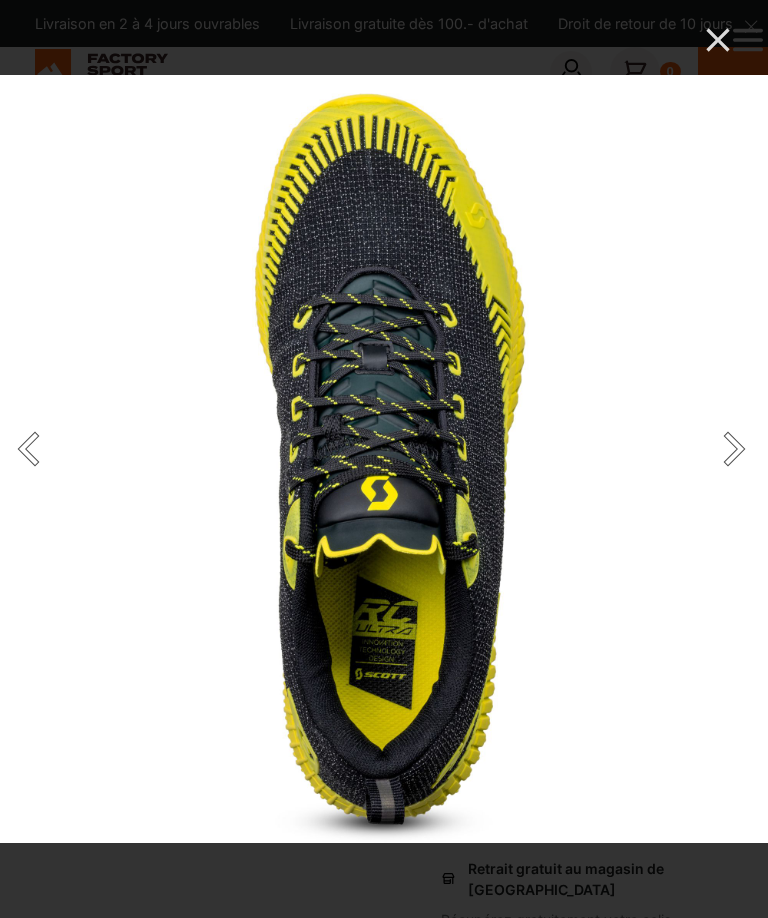 click 